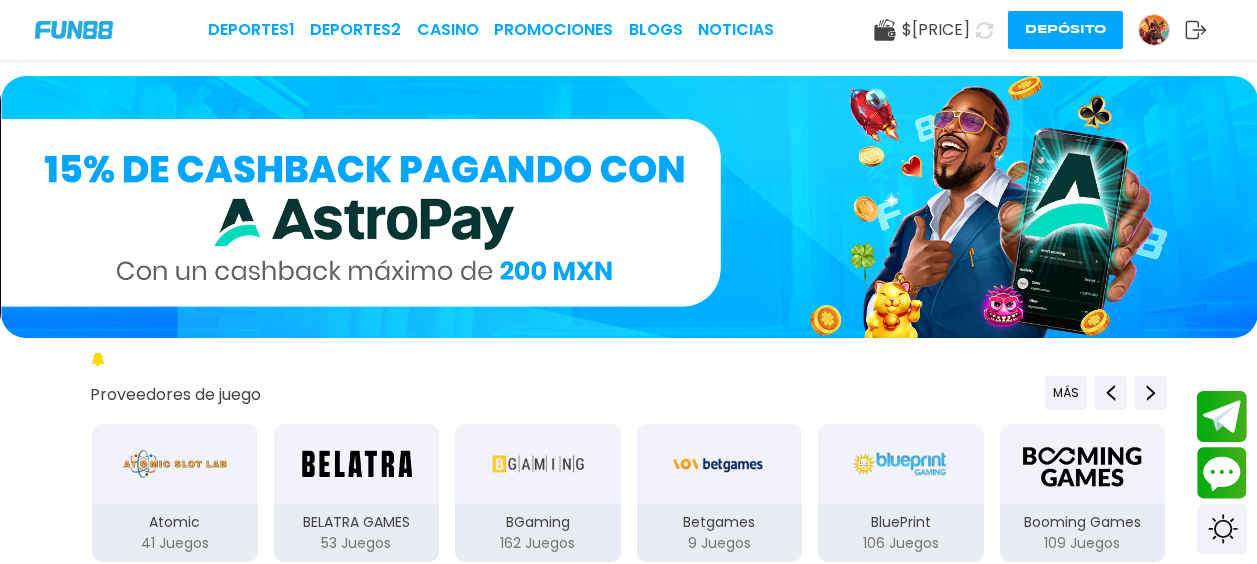 scroll, scrollTop: 0, scrollLeft: 0, axis: both 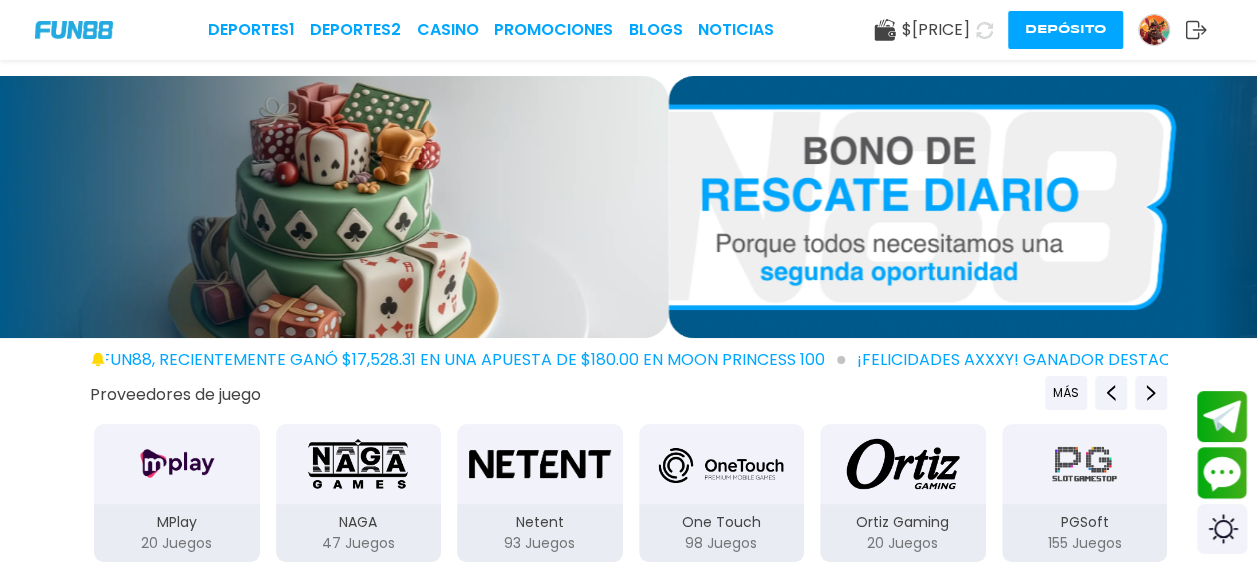 drag, startPoint x: 632, startPoint y: 158, endPoint x: 1024, endPoint y: 196, distance: 393.83752 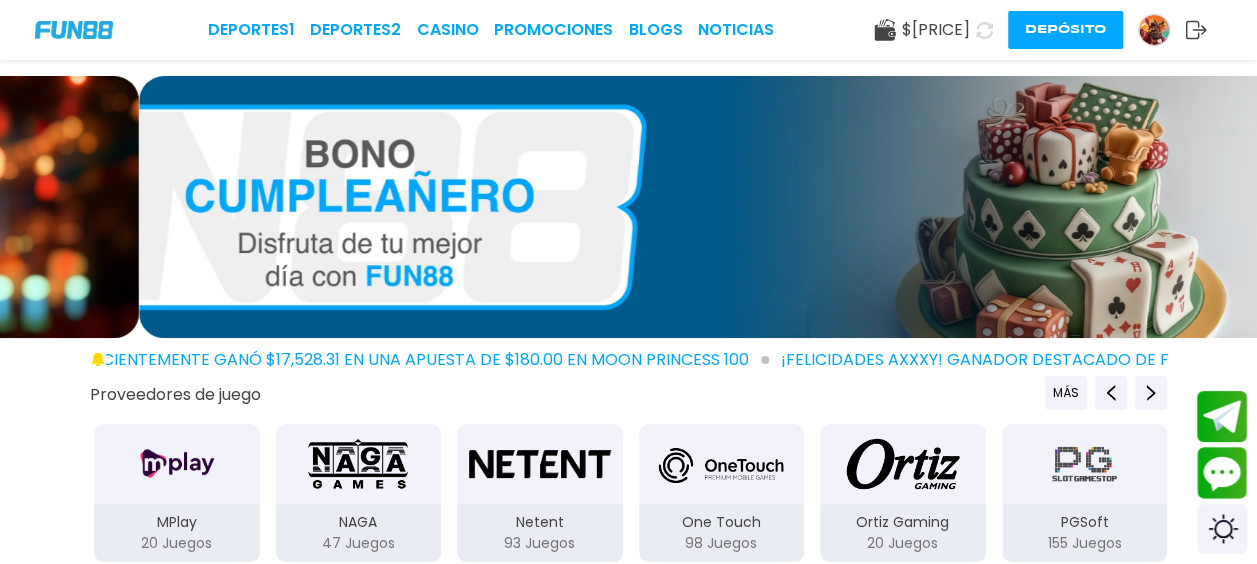 drag, startPoint x: 32, startPoint y: 146, endPoint x: 588, endPoint y: 140, distance: 556.03235 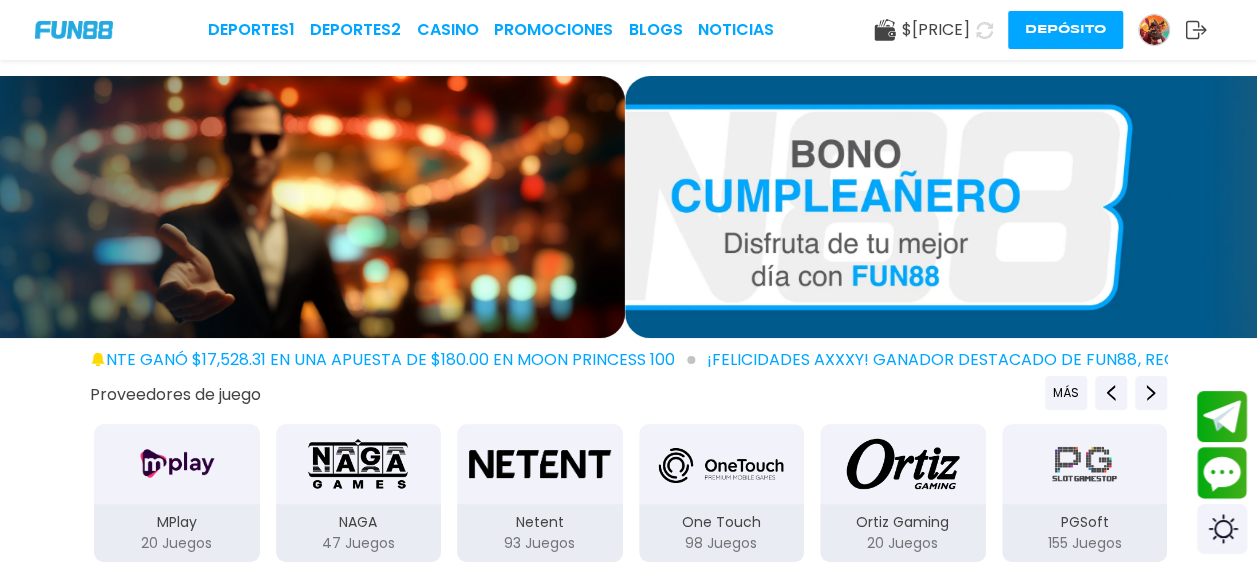 drag, startPoint x: 263, startPoint y: 128, endPoint x: 1073, endPoint y: 290, distance: 826.04114 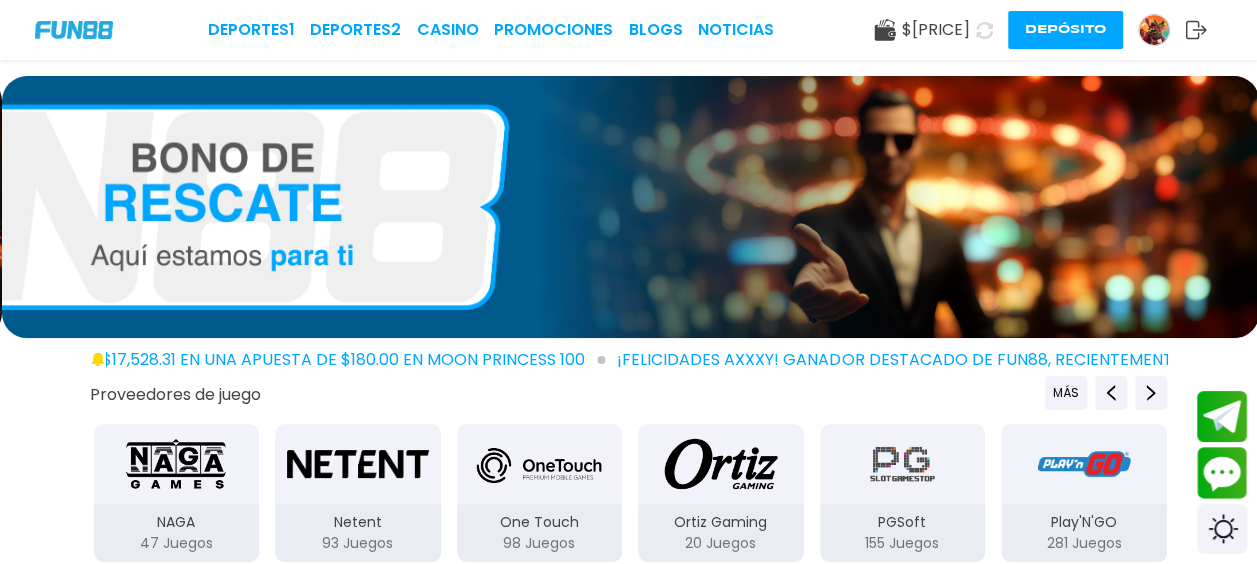 click at bounding box center (630, 207) 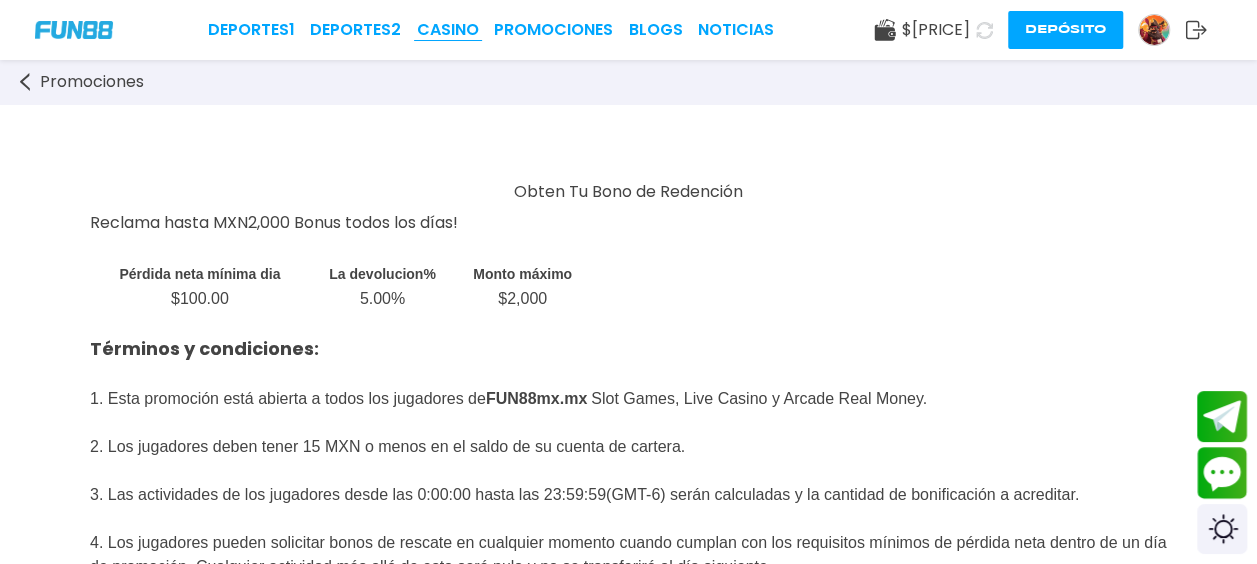 click on "CASINO" at bounding box center (448, 30) 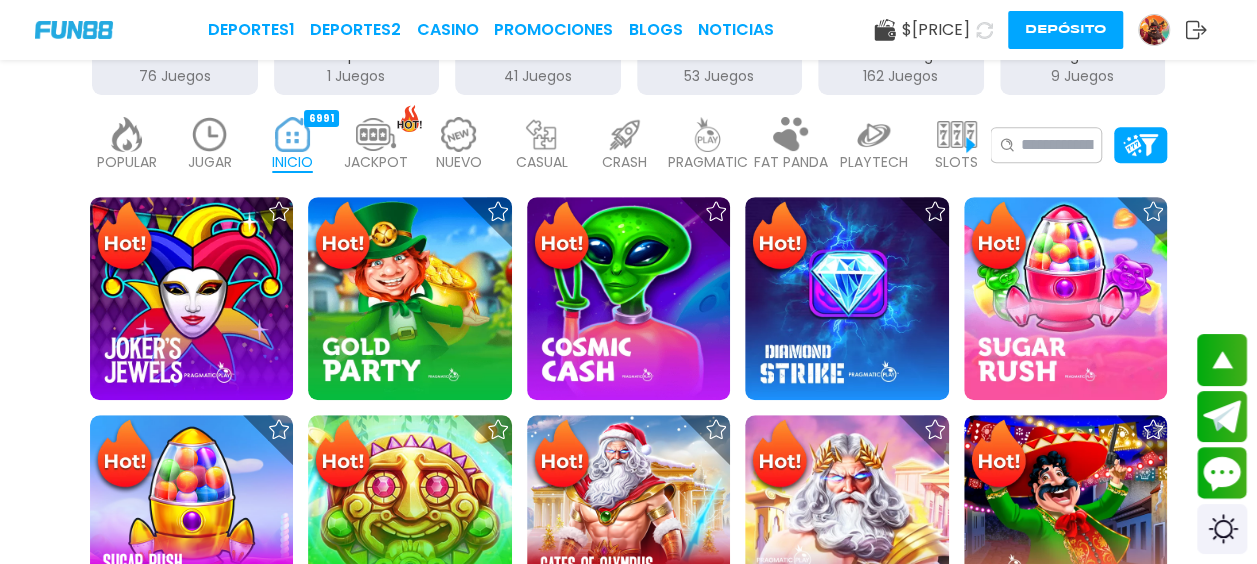 scroll, scrollTop: 500, scrollLeft: 0, axis: vertical 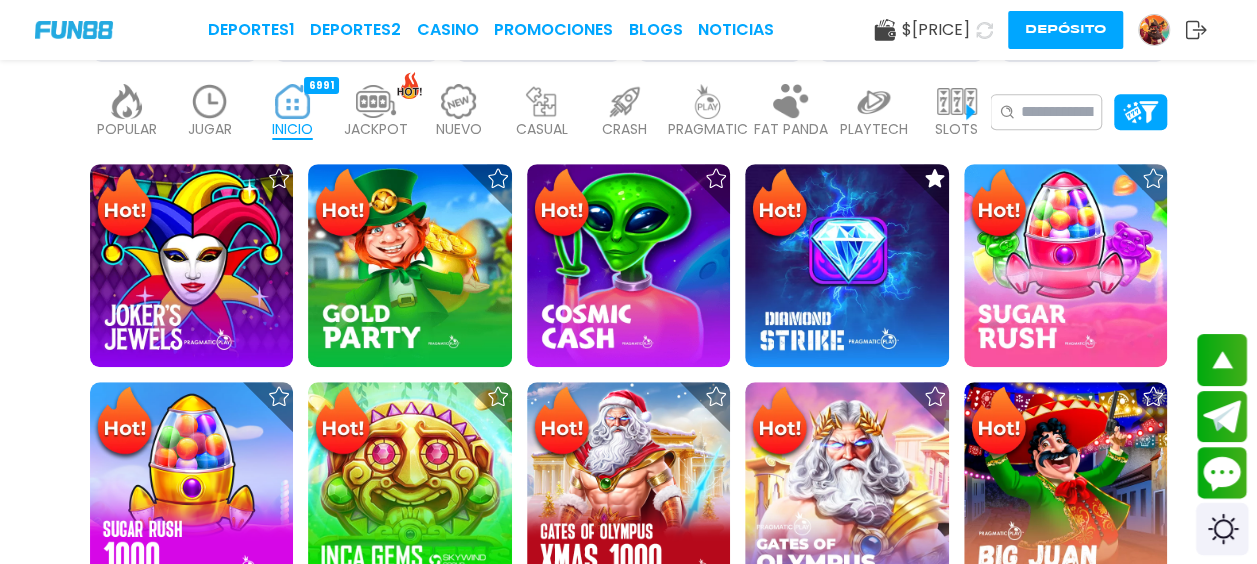 click at bounding box center [1222, 529] 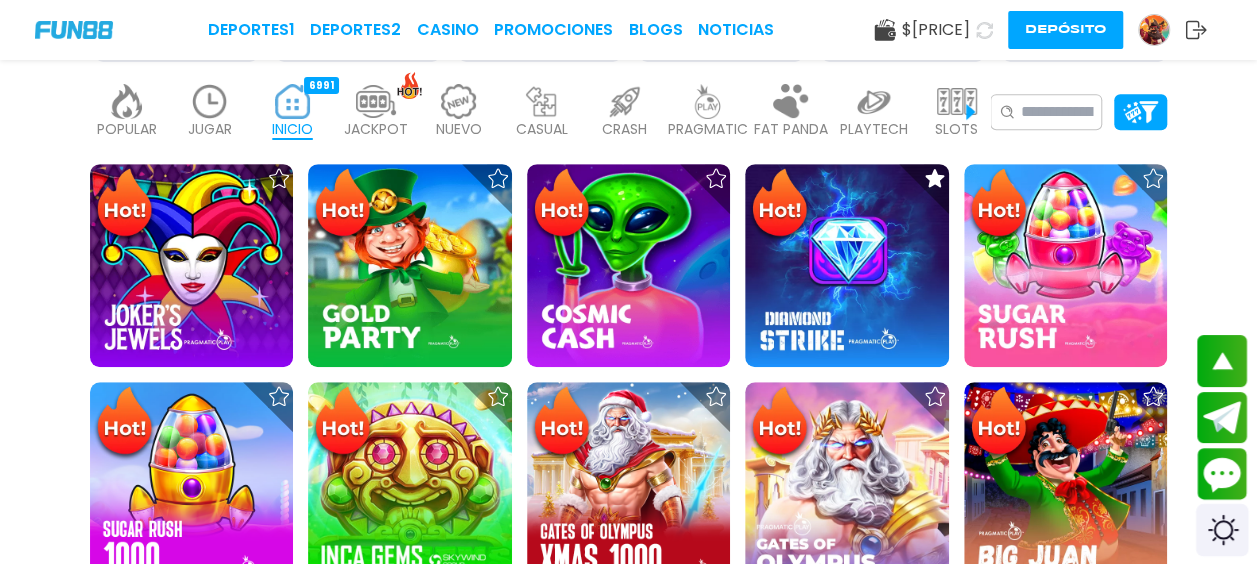click at bounding box center (1222, 530) 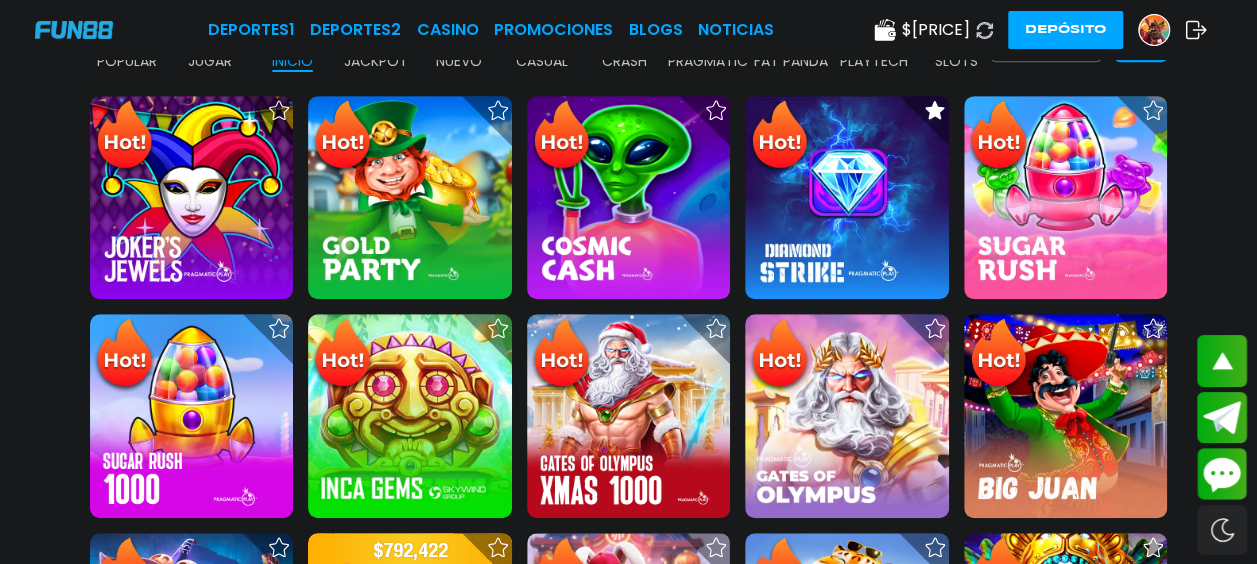 scroll, scrollTop: 600, scrollLeft: 0, axis: vertical 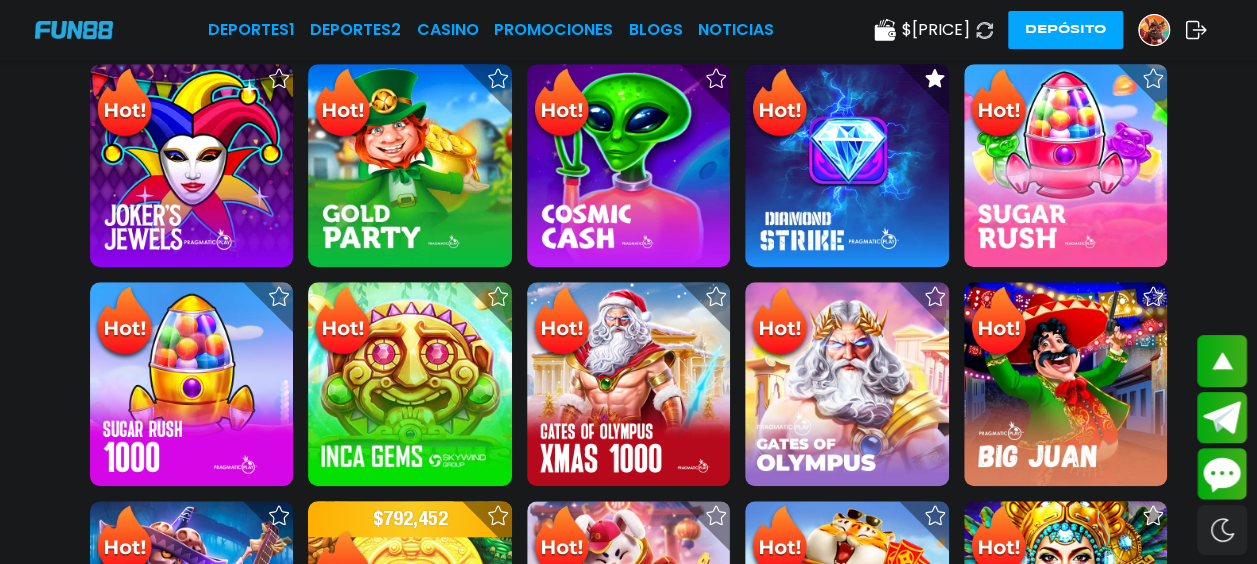 click at bounding box center [1154, 30] 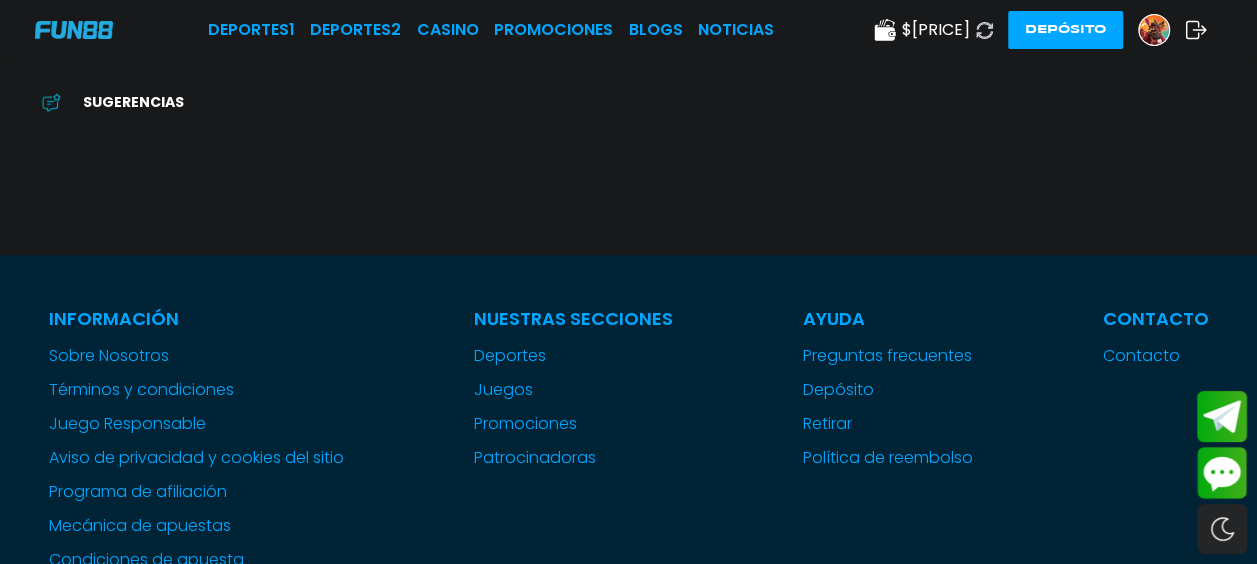 scroll, scrollTop: 0, scrollLeft: 0, axis: both 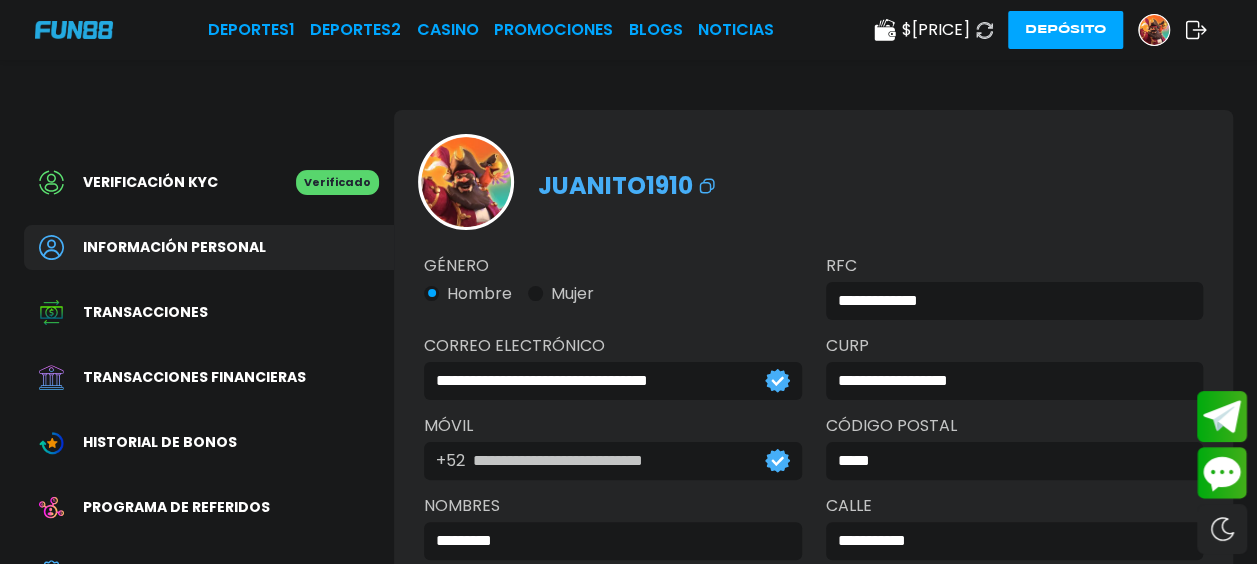click on "juanito1910" at bounding box center [628, 181] 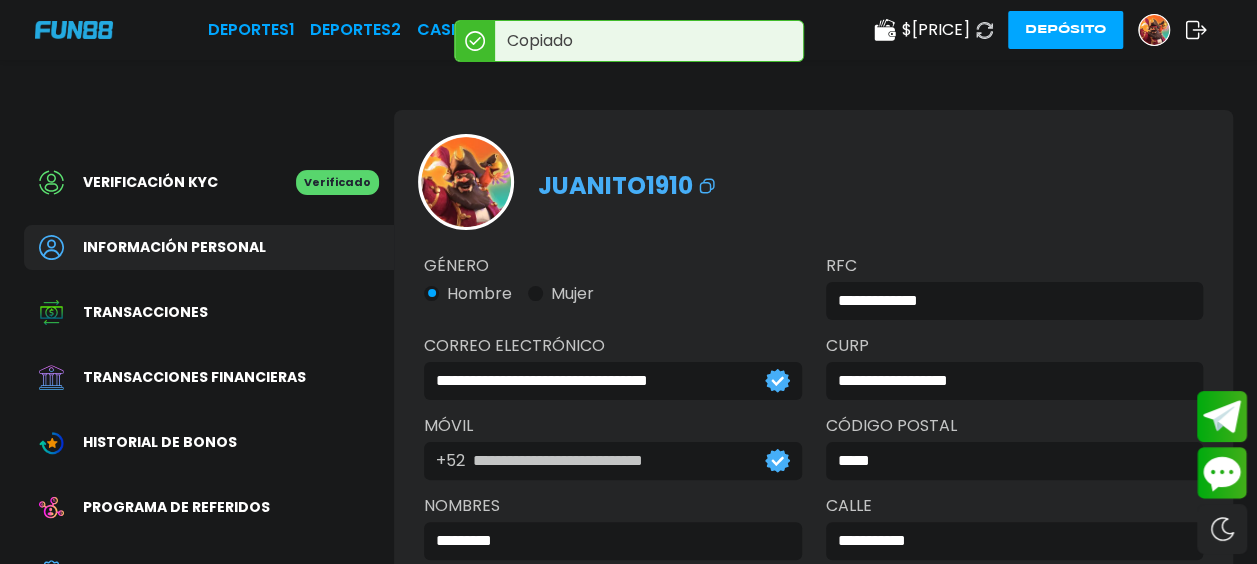 click at bounding box center (466, 182) 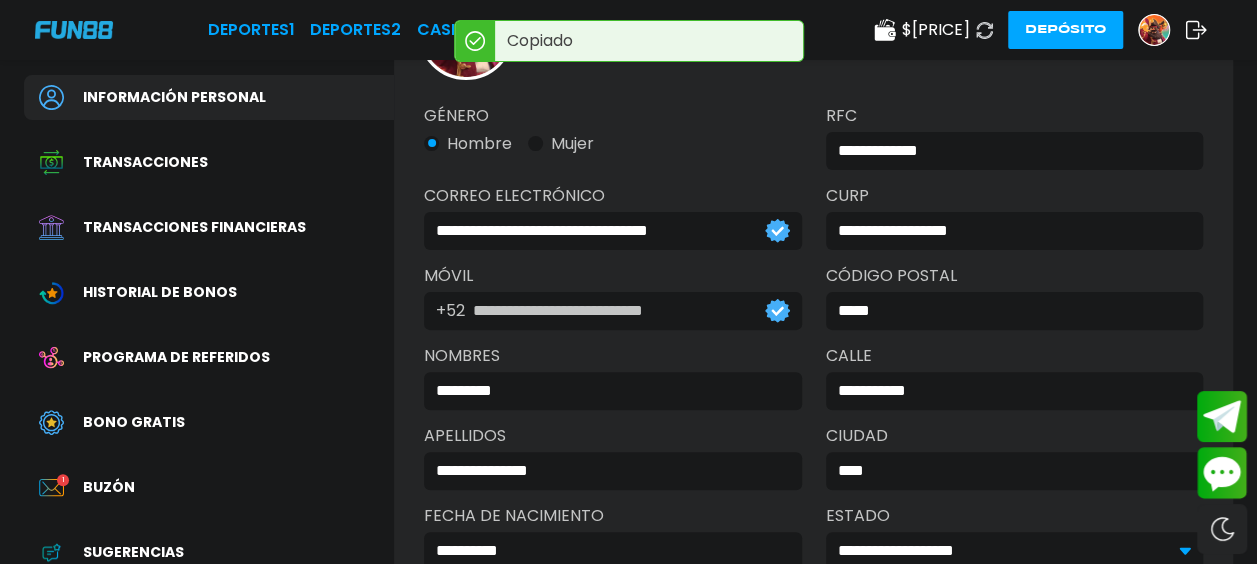 scroll, scrollTop: 200, scrollLeft: 0, axis: vertical 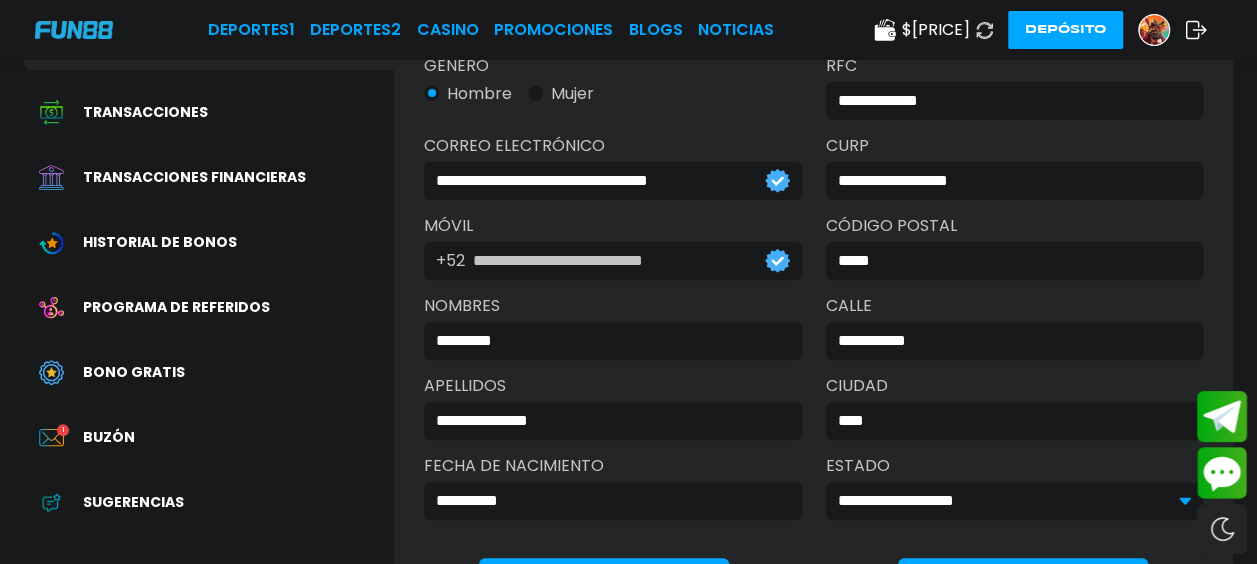 click on "Buzón" at bounding box center (109, 437) 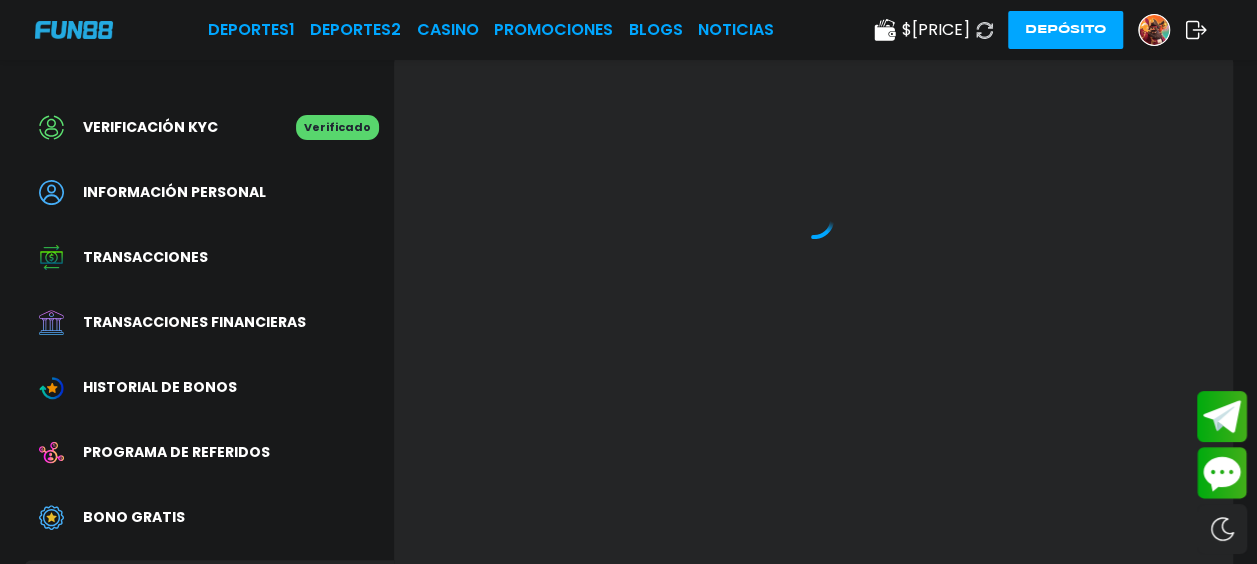 scroll, scrollTop: 0, scrollLeft: 0, axis: both 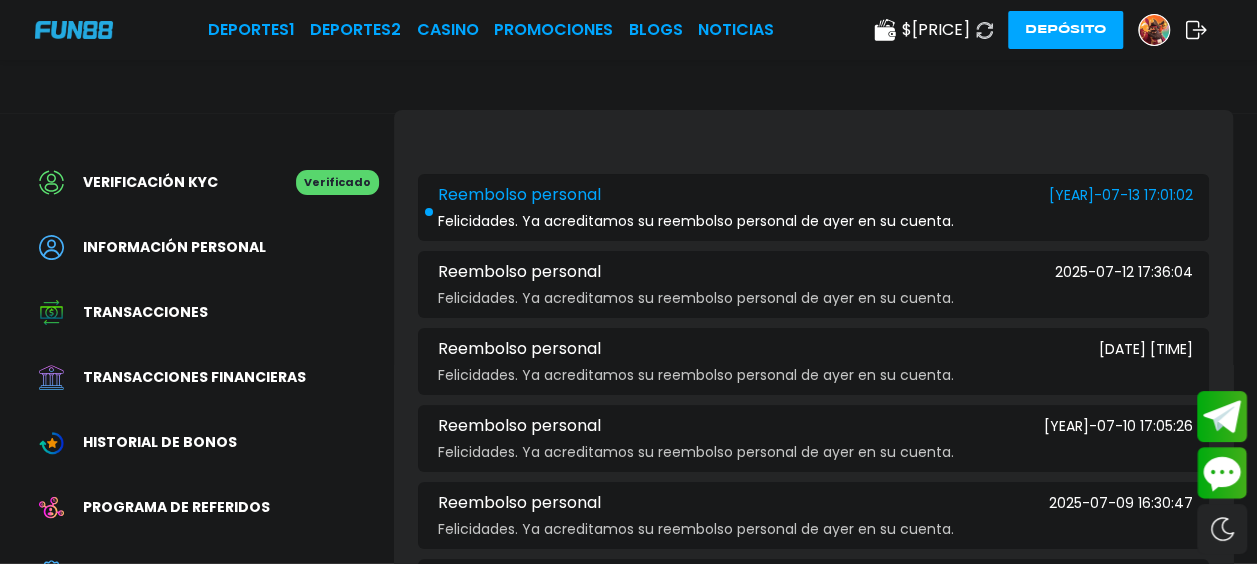 click on "Reembolso personal [YEAR]-07-13 17:01:02 Felicidades. Ya acreditamos su reembolso personal de ayer en su cuenta." at bounding box center (813, 207) 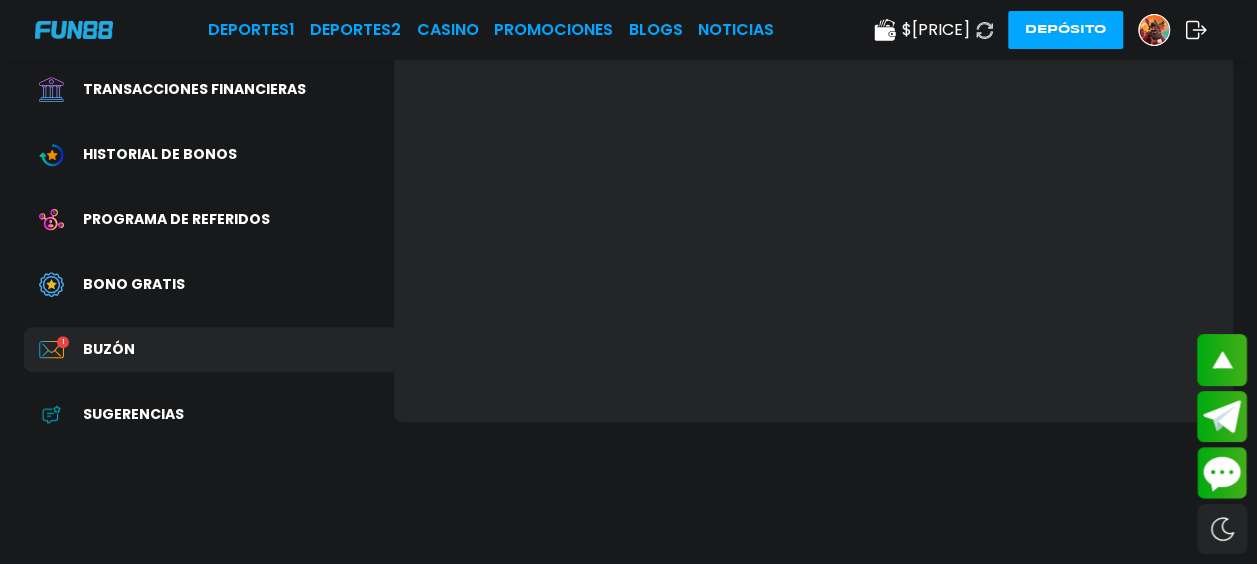 scroll, scrollTop: 400, scrollLeft: 0, axis: vertical 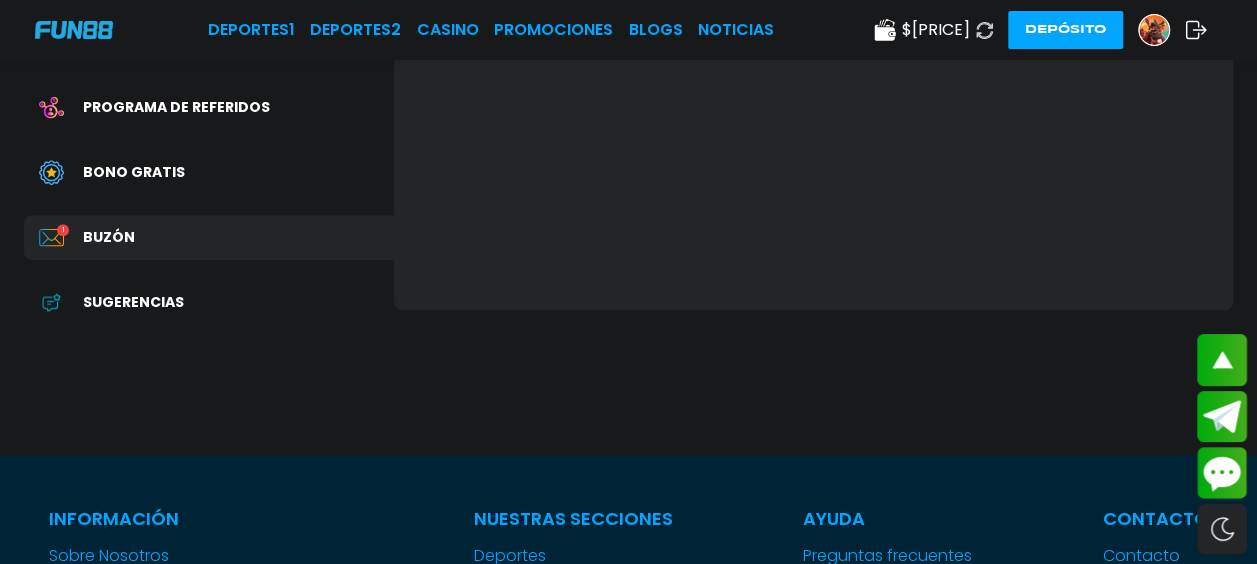 click on "Buzón 1" at bounding box center (209, 237) 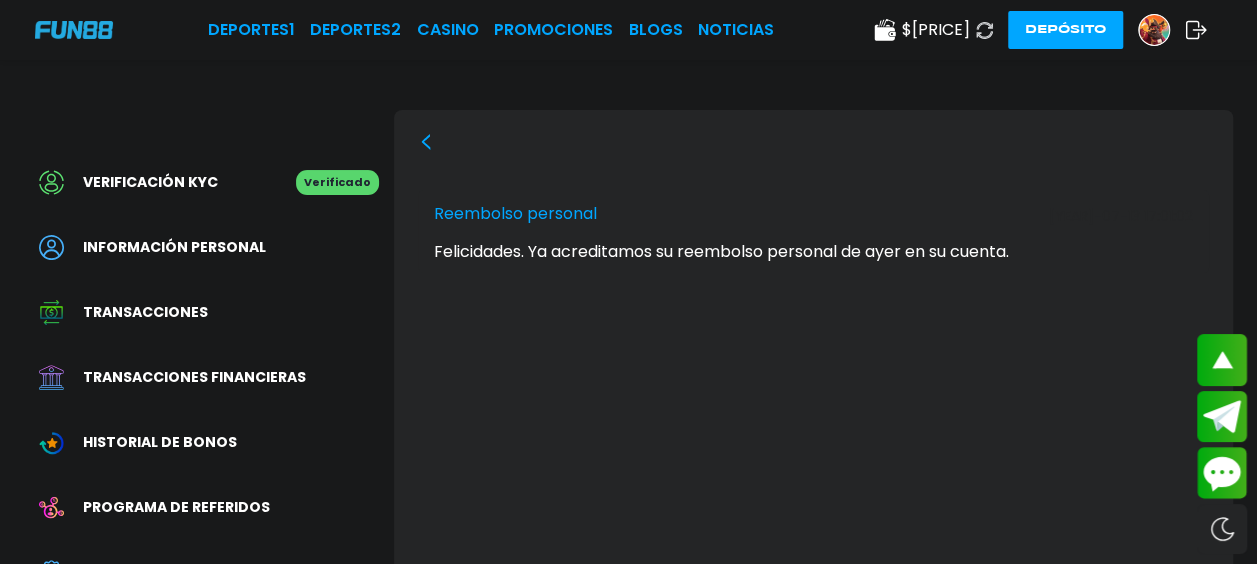 click 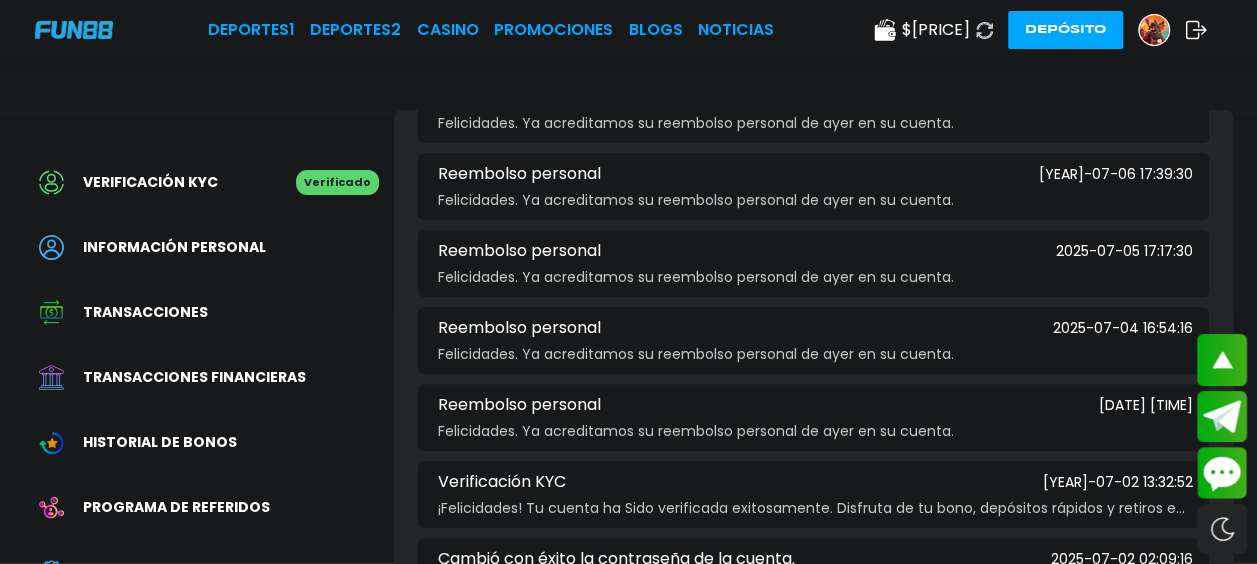 scroll, scrollTop: 566, scrollLeft: 0, axis: vertical 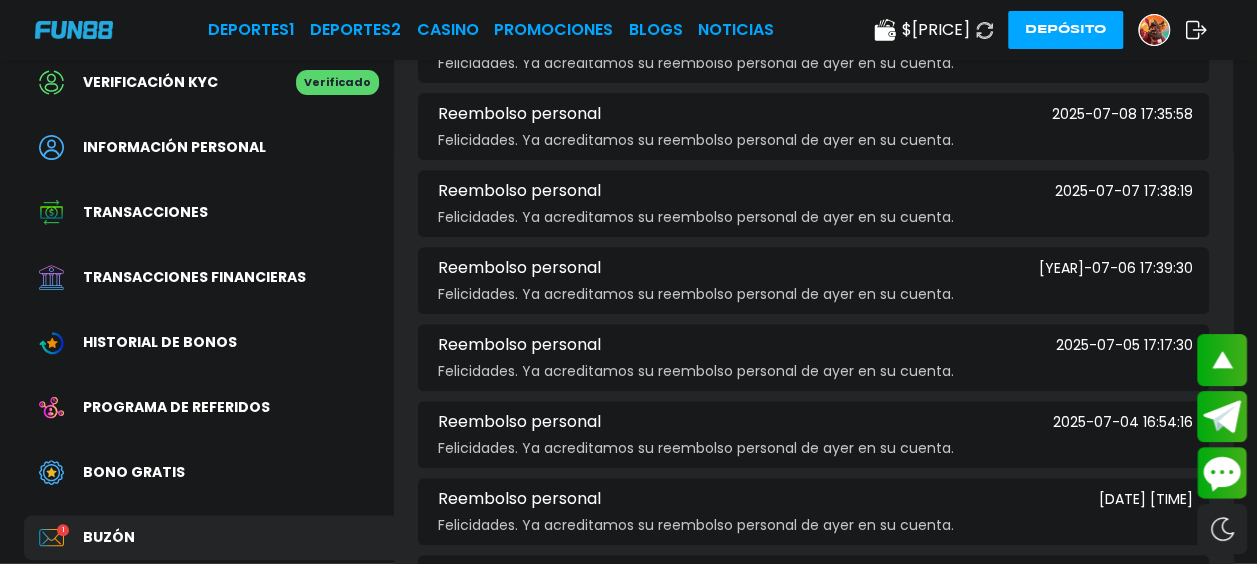 drag, startPoint x: 1148, startPoint y: 30, endPoint x: 1162, endPoint y: 28, distance: 14.142136 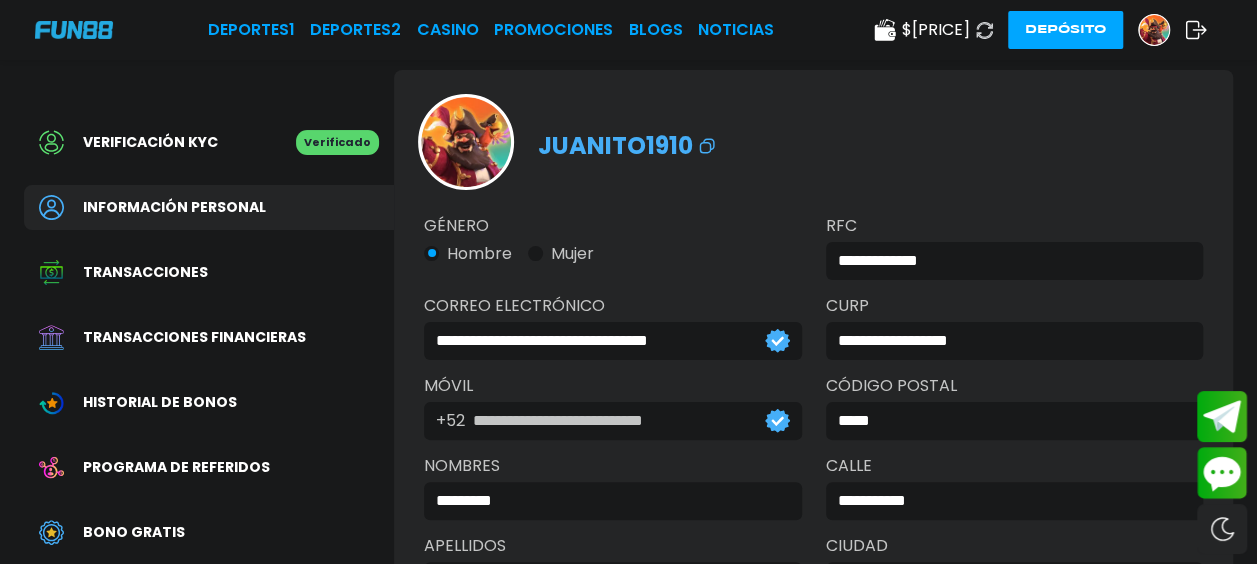 scroll, scrollTop: 0, scrollLeft: 0, axis: both 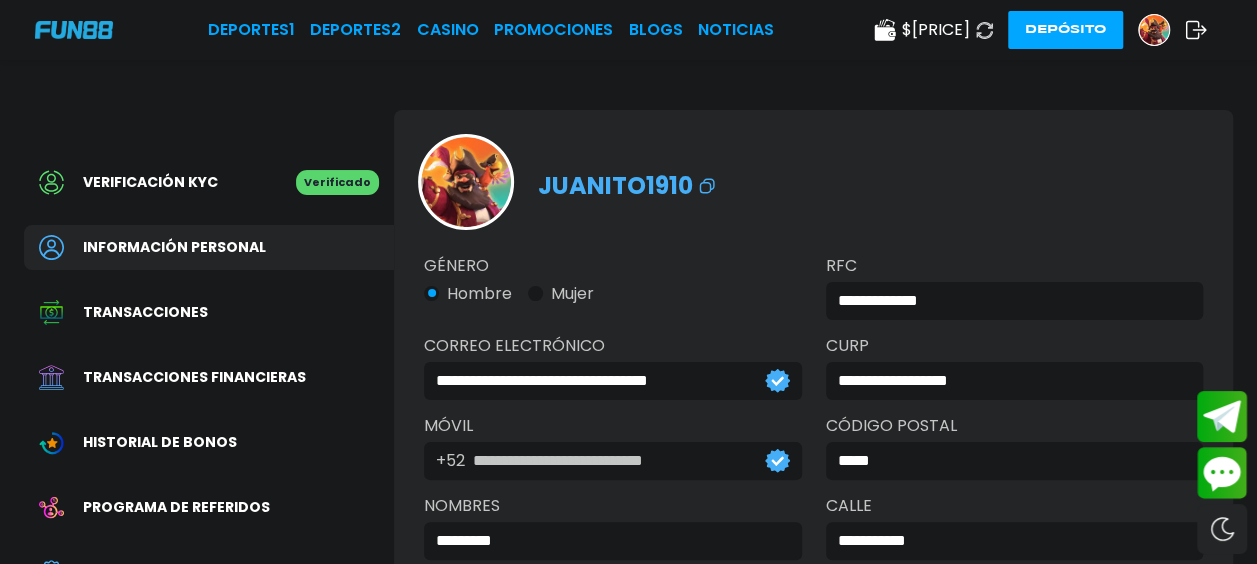 click at bounding box center [1154, 30] 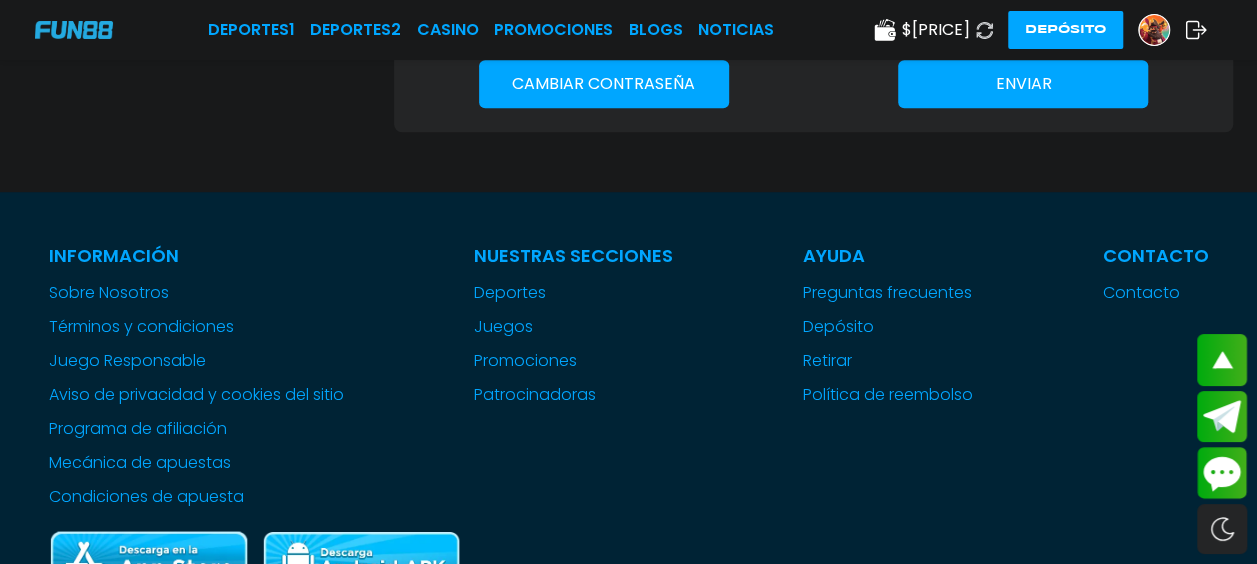 scroll, scrollTop: 700, scrollLeft: 0, axis: vertical 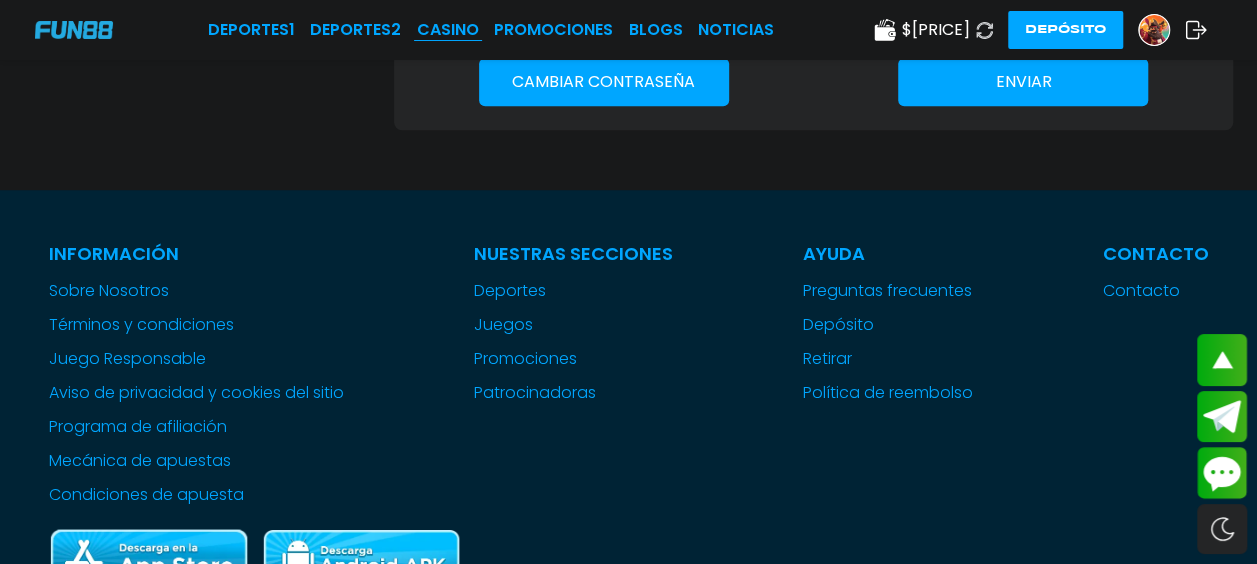 click on "CASINO" at bounding box center (448, 30) 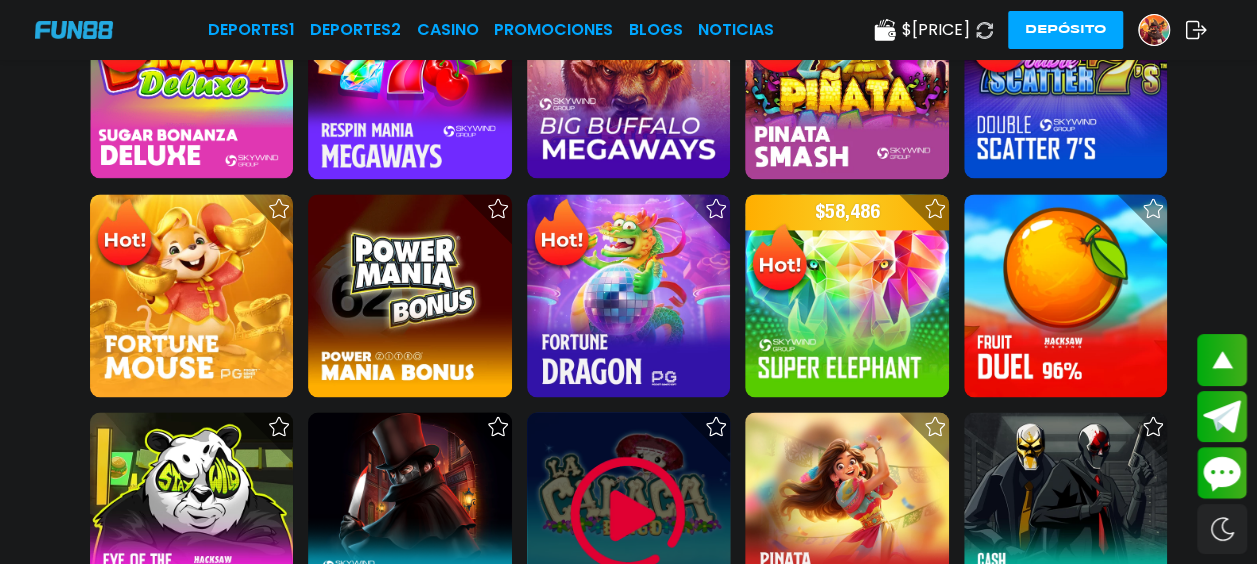 scroll, scrollTop: 1100, scrollLeft: 0, axis: vertical 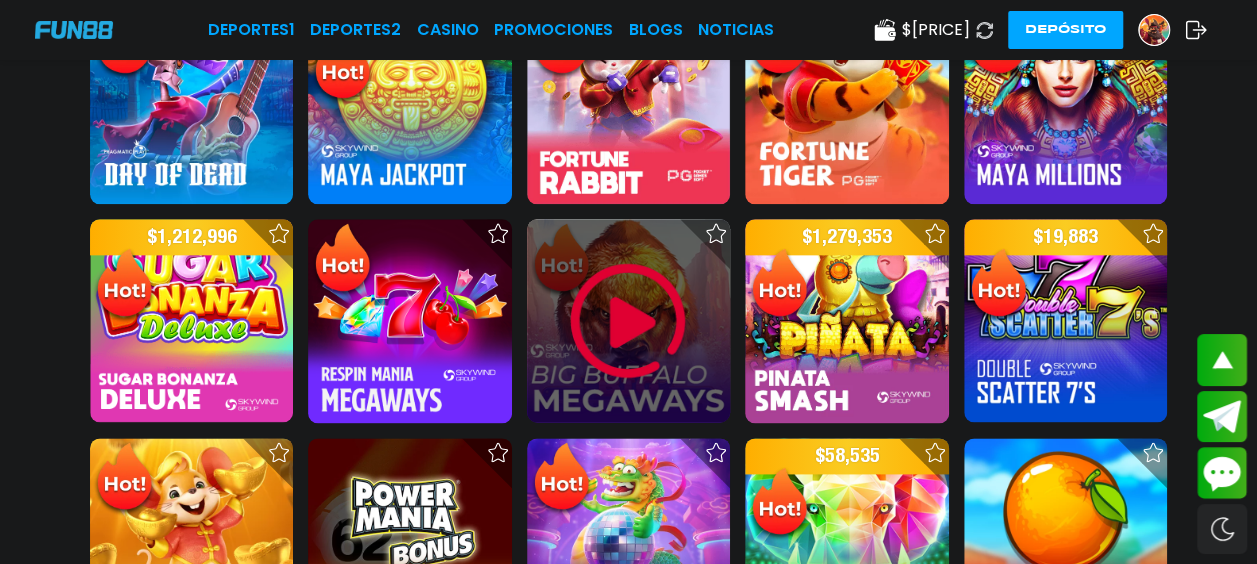 click at bounding box center (628, 321) 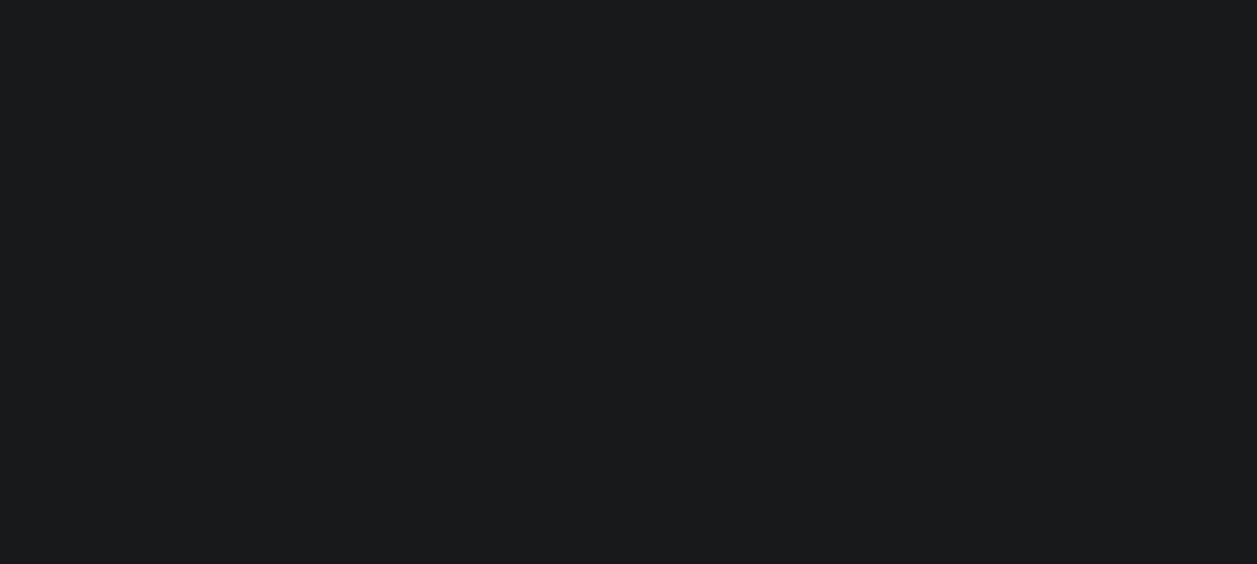 scroll, scrollTop: 0, scrollLeft: 0, axis: both 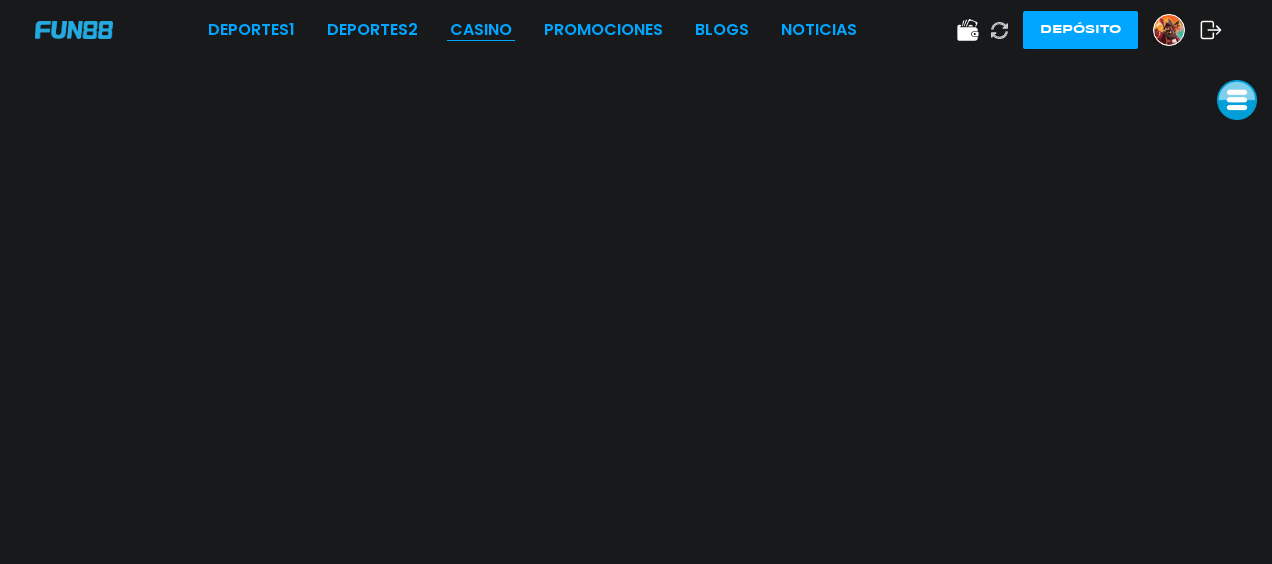 click on "CASINO" at bounding box center (481, 30) 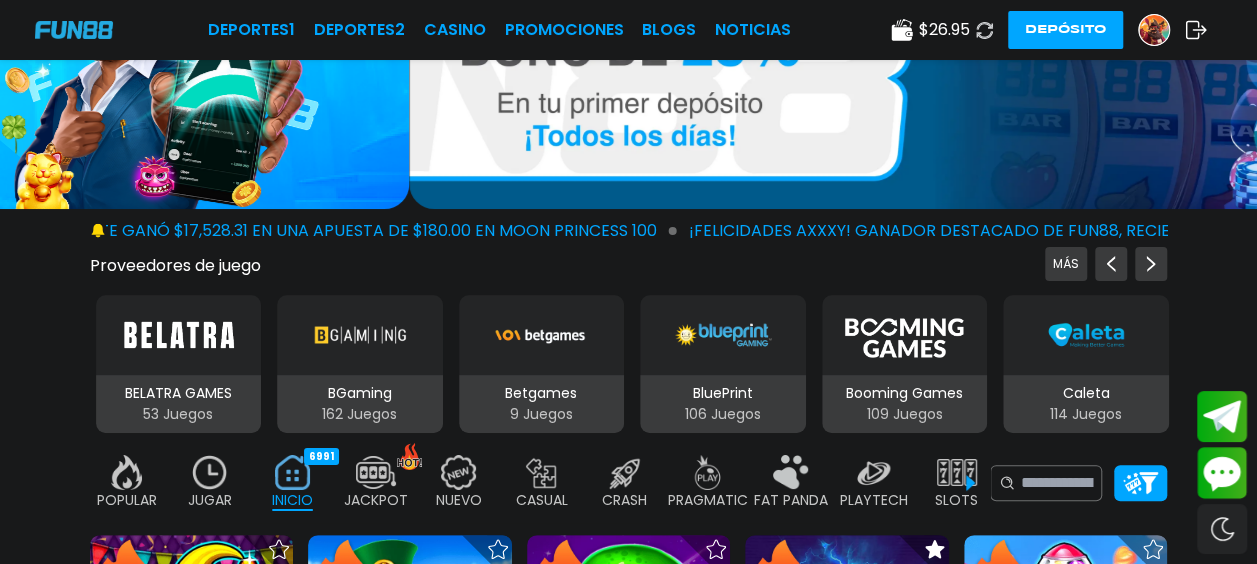 scroll, scrollTop: 200, scrollLeft: 0, axis: vertical 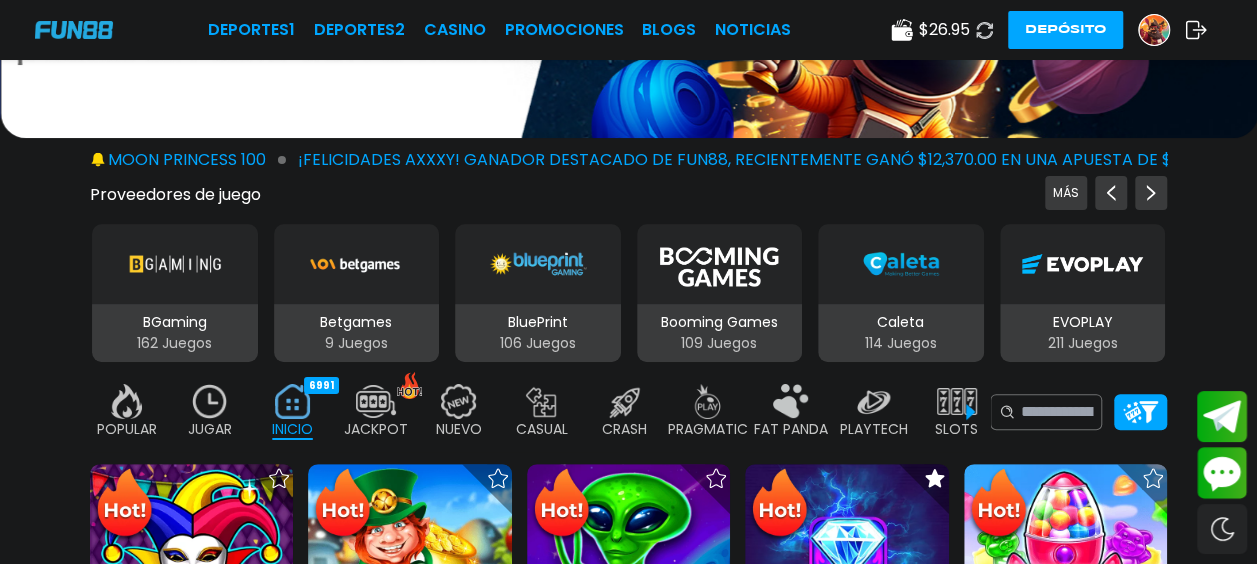 click at bounding box center [957, 401] 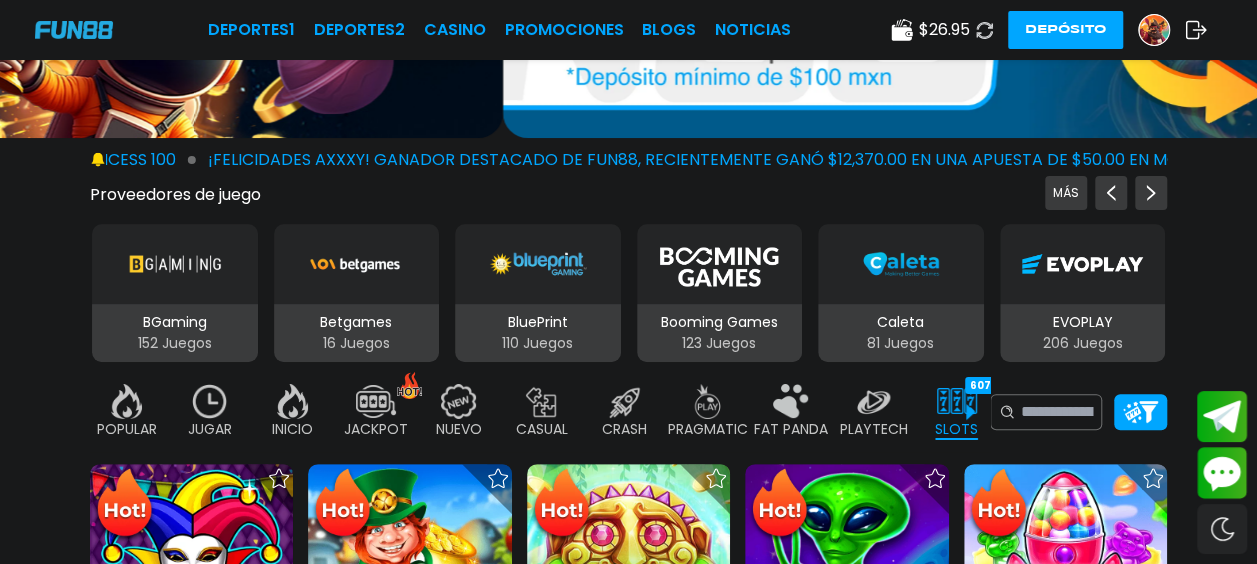 click at bounding box center [957, 401] 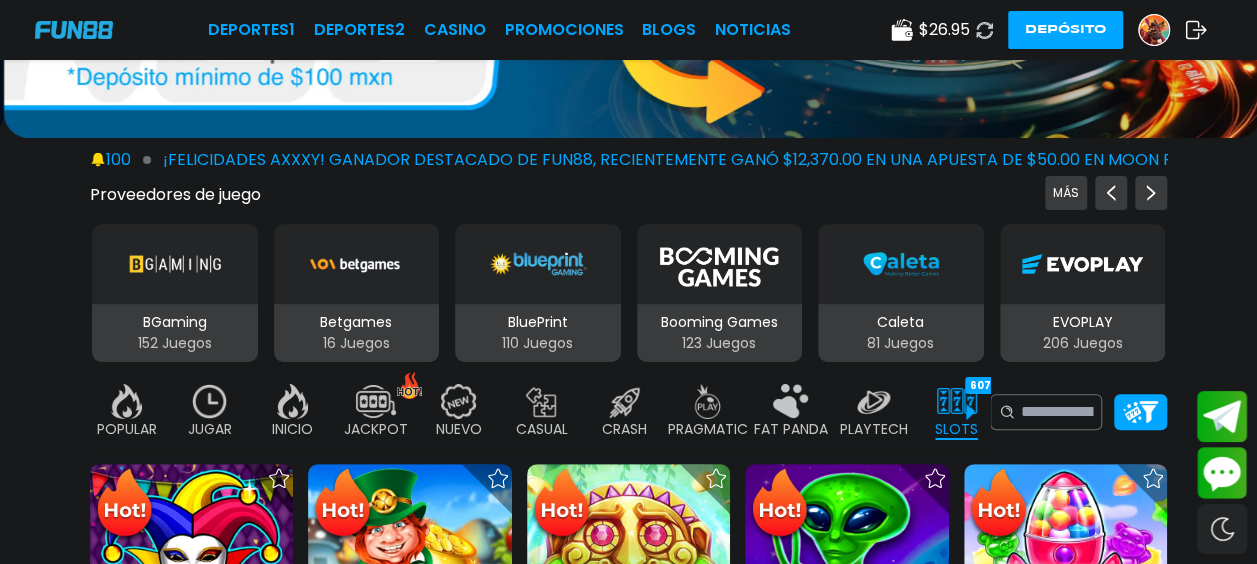 click at bounding box center [957, 401] 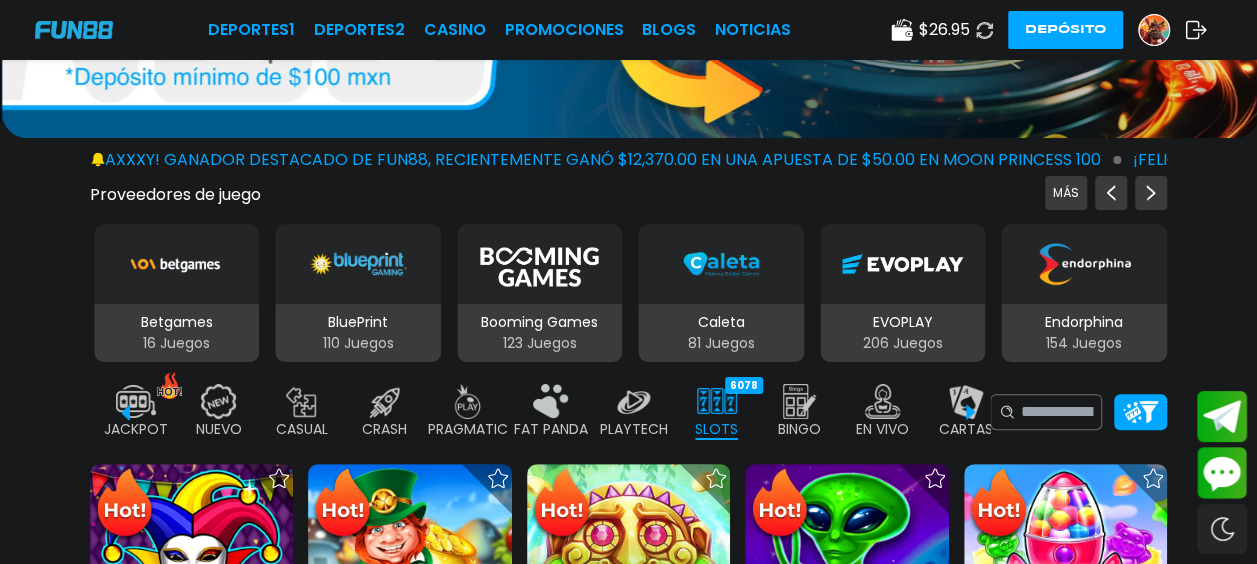 scroll, scrollTop: 0, scrollLeft: 280, axis: horizontal 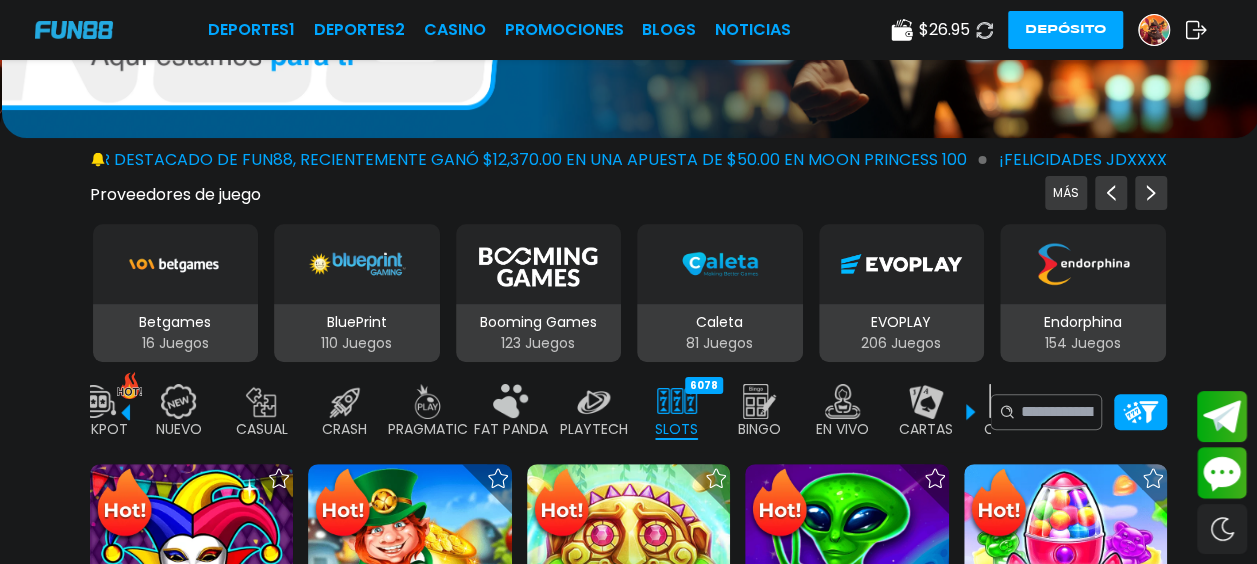 click at bounding box center (843, 401) 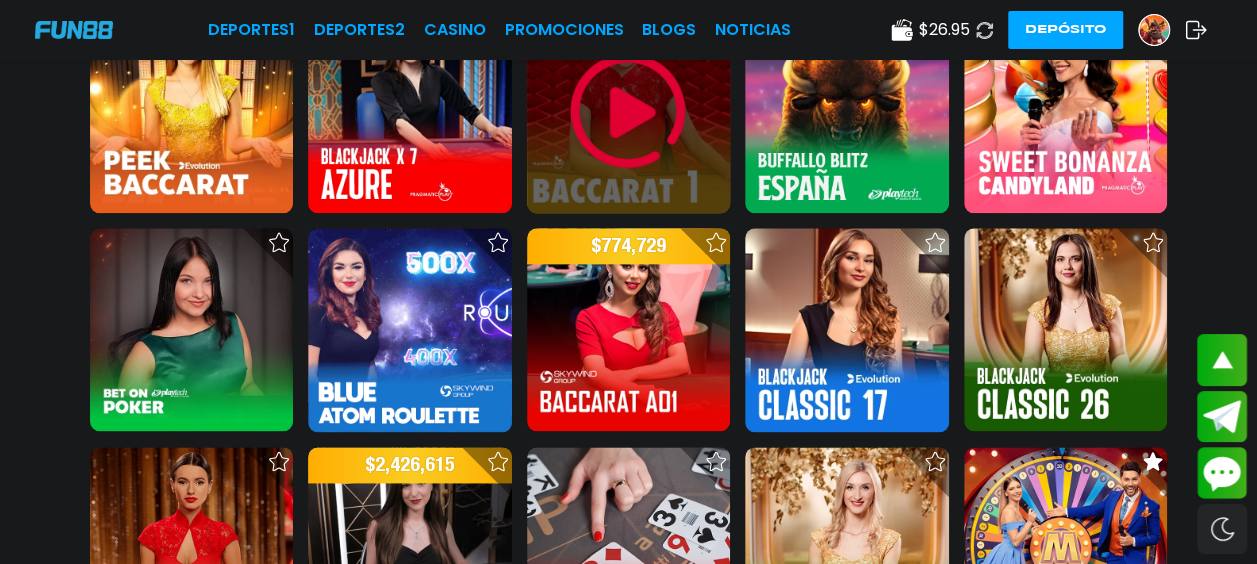 scroll, scrollTop: 1100, scrollLeft: 0, axis: vertical 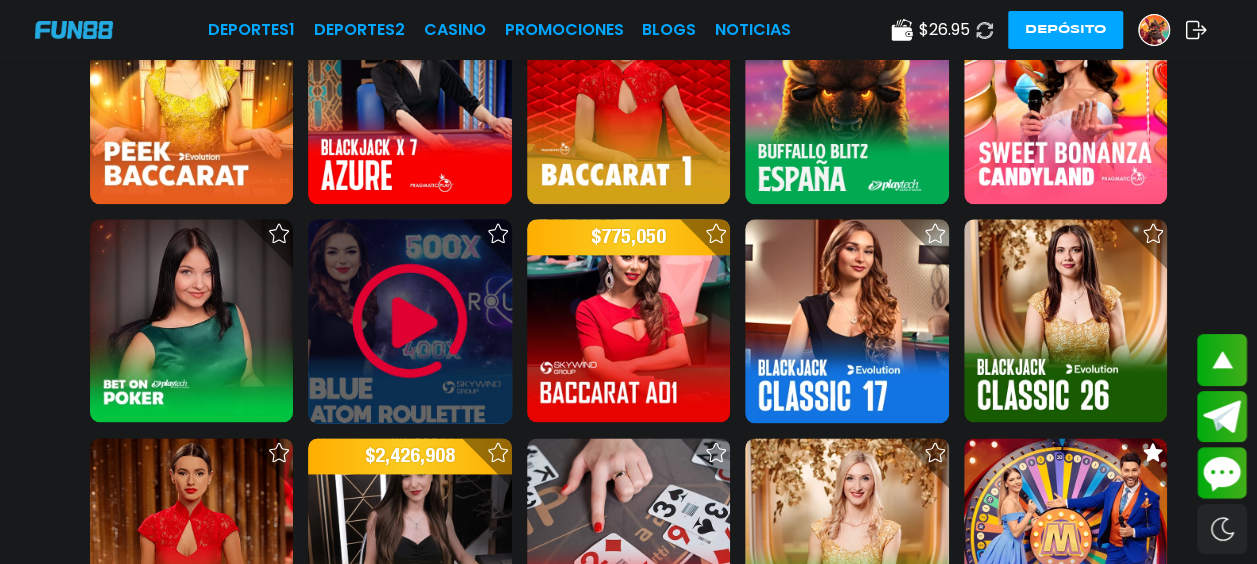 click at bounding box center [410, 321] 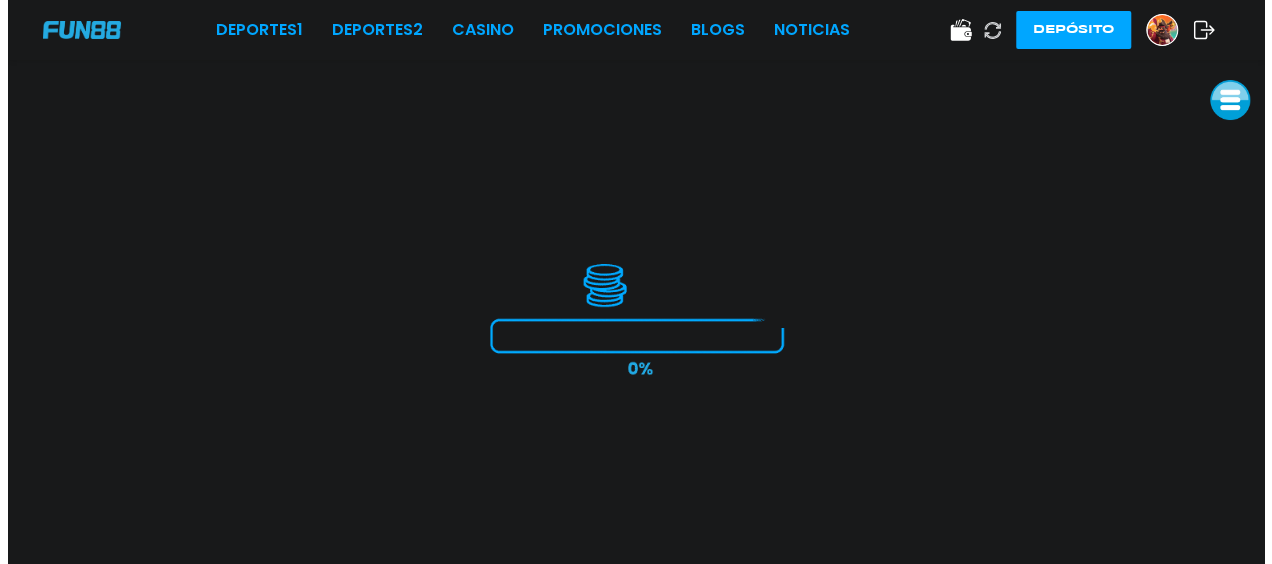scroll, scrollTop: 0, scrollLeft: 0, axis: both 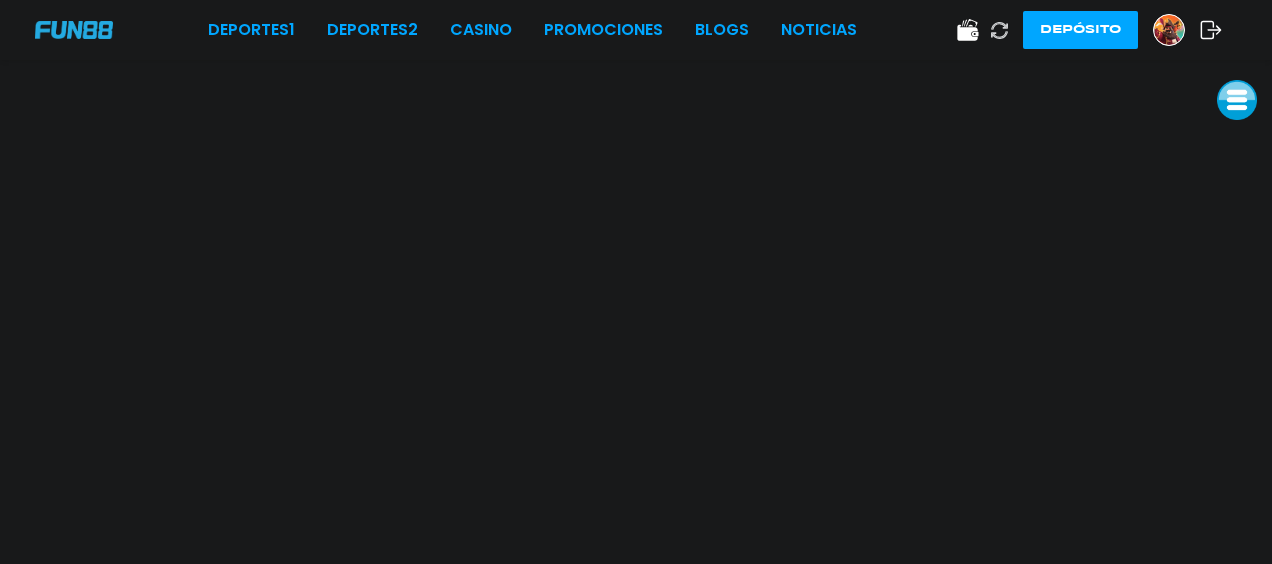 click 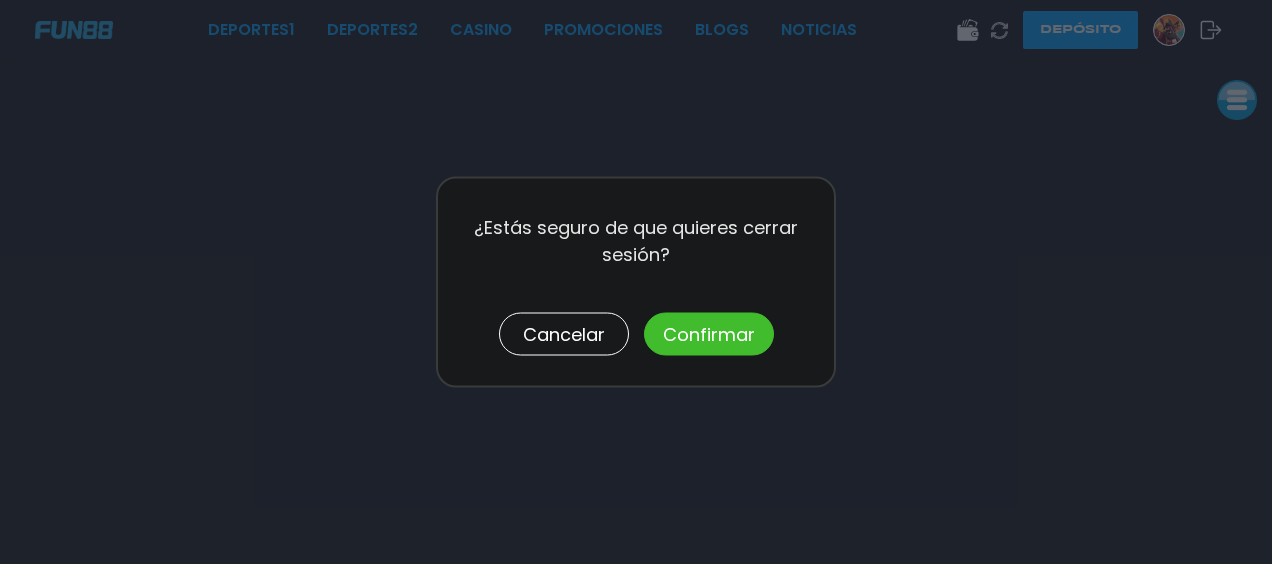 click on "Confirmar" at bounding box center [709, 334] 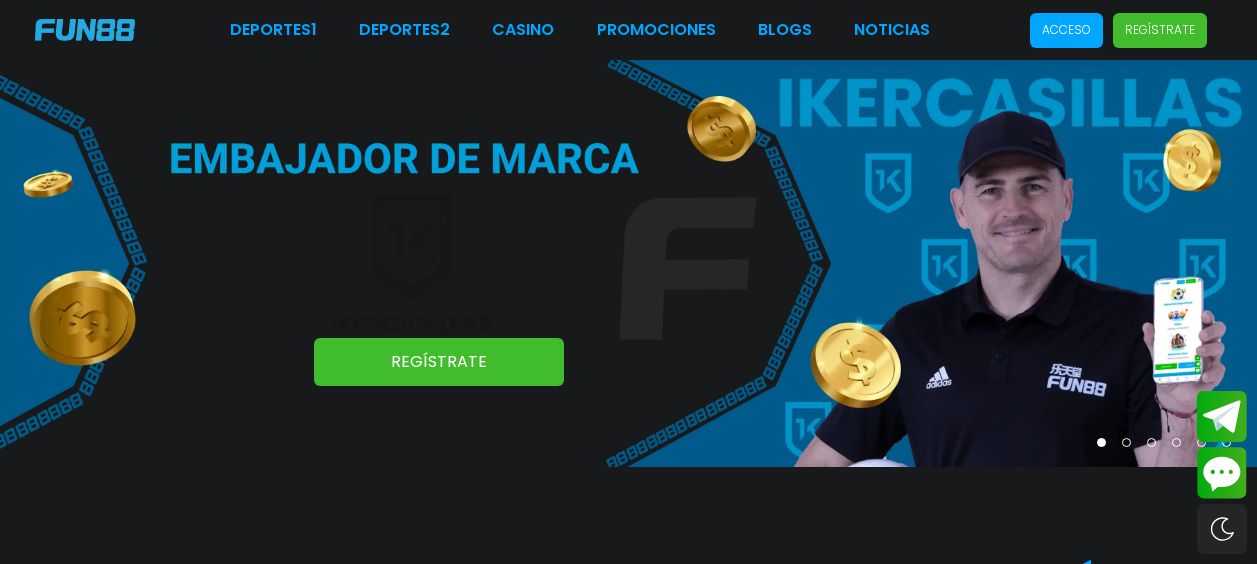 scroll, scrollTop: 0, scrollLeft: 0, axis: both 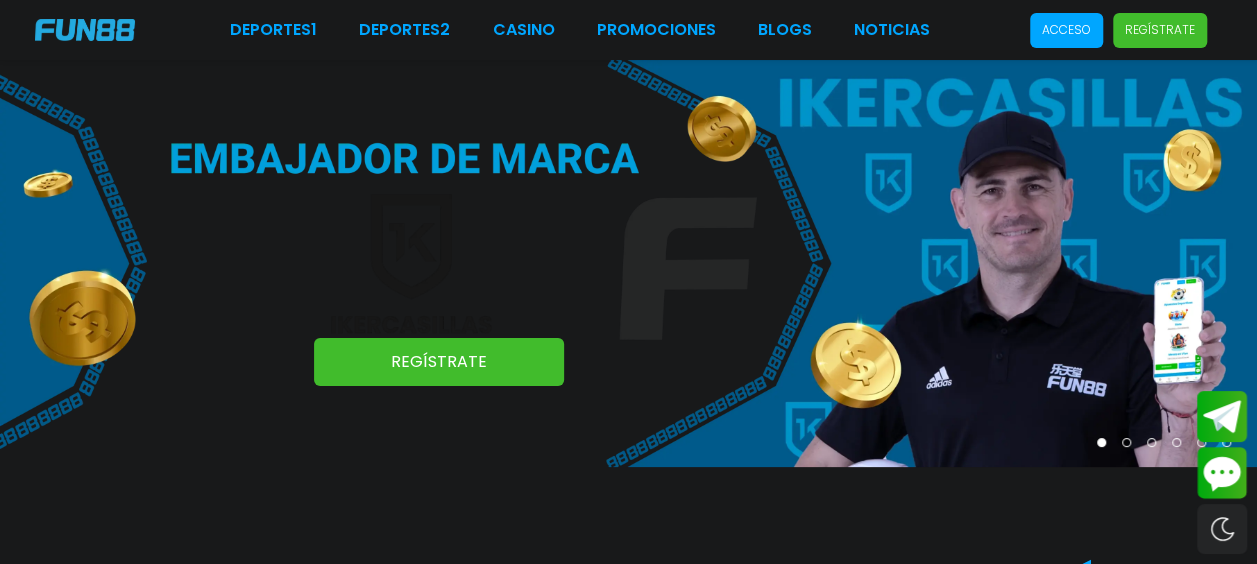 click on "Acceso" at bounding box center (1066, 30) 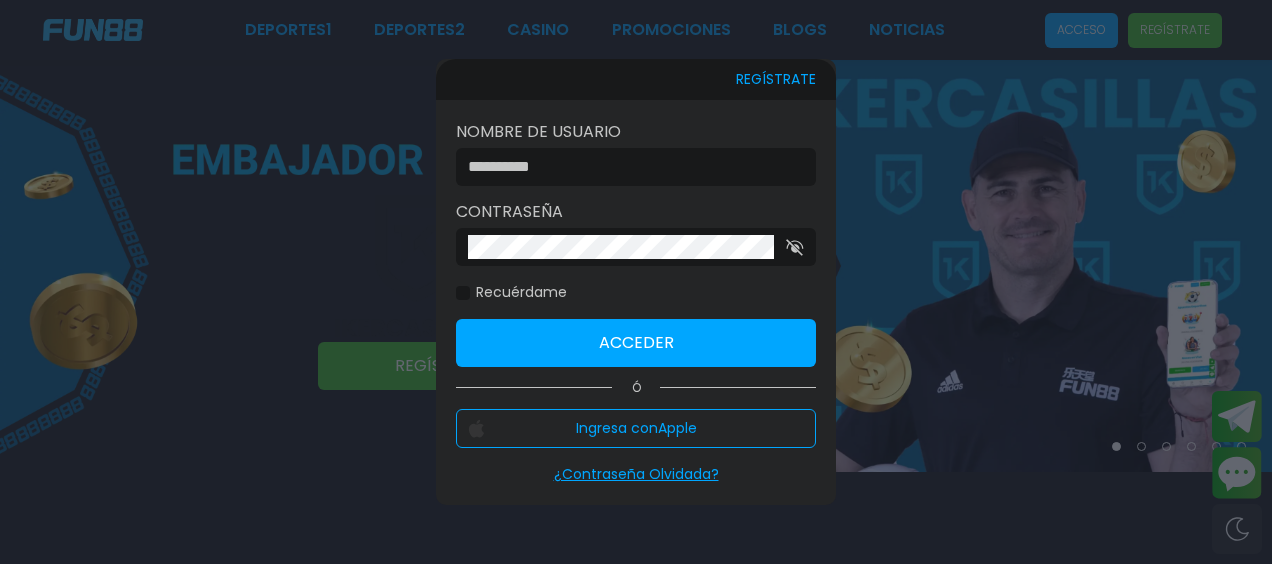 type on "**********" 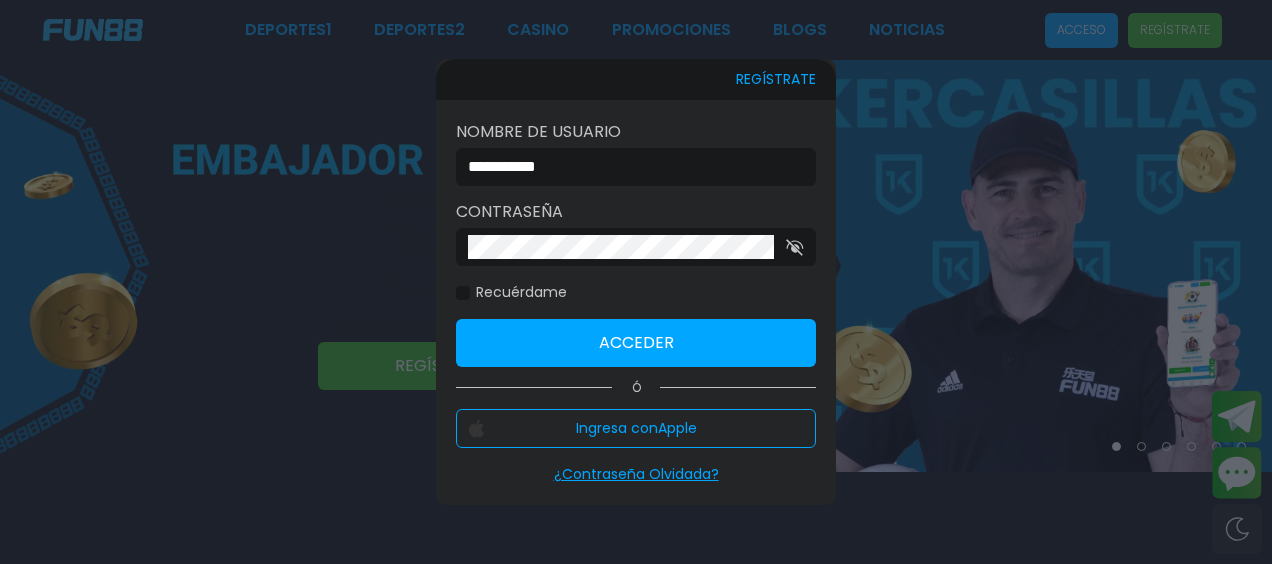 click on "Acceder" at bounding box center [636, 343] 